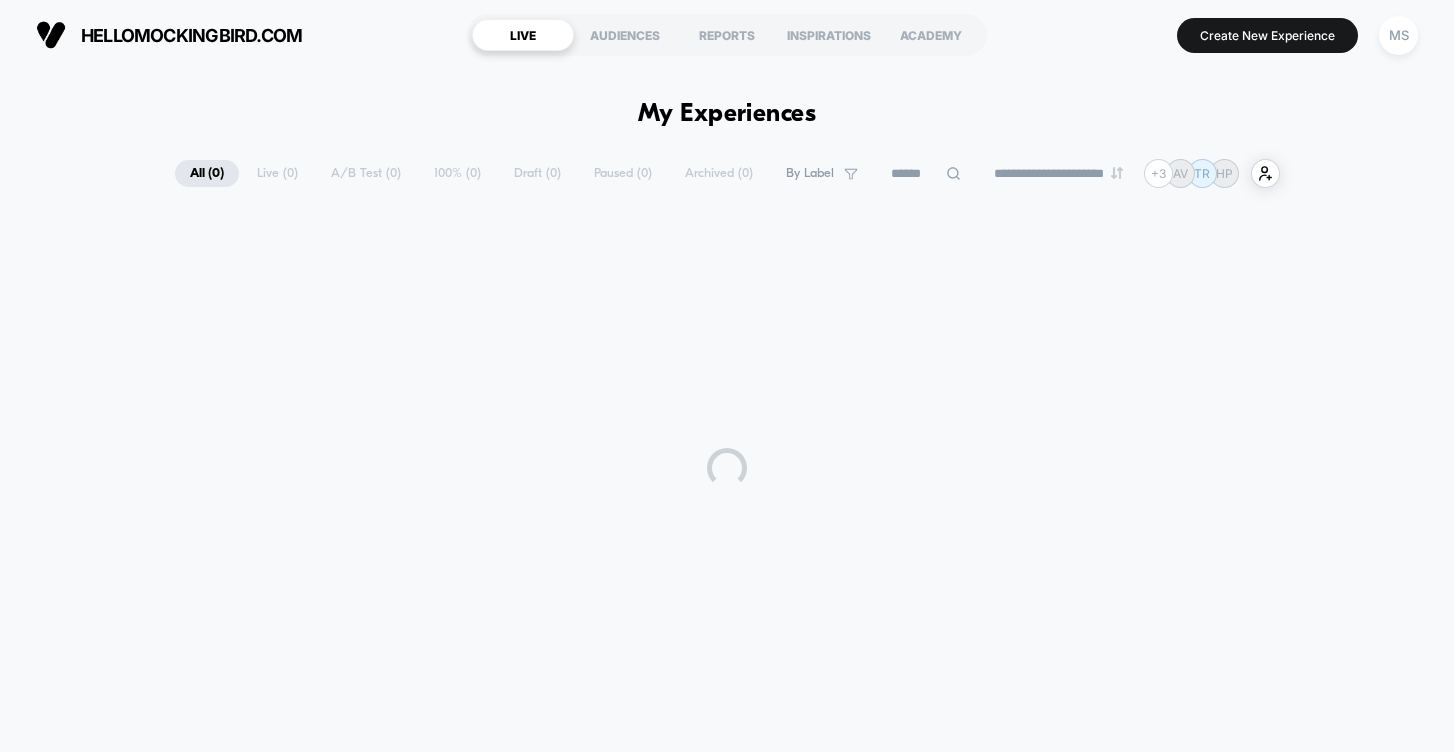 scroll, scrollTop: 0, scrollLeft: 0, axis: both 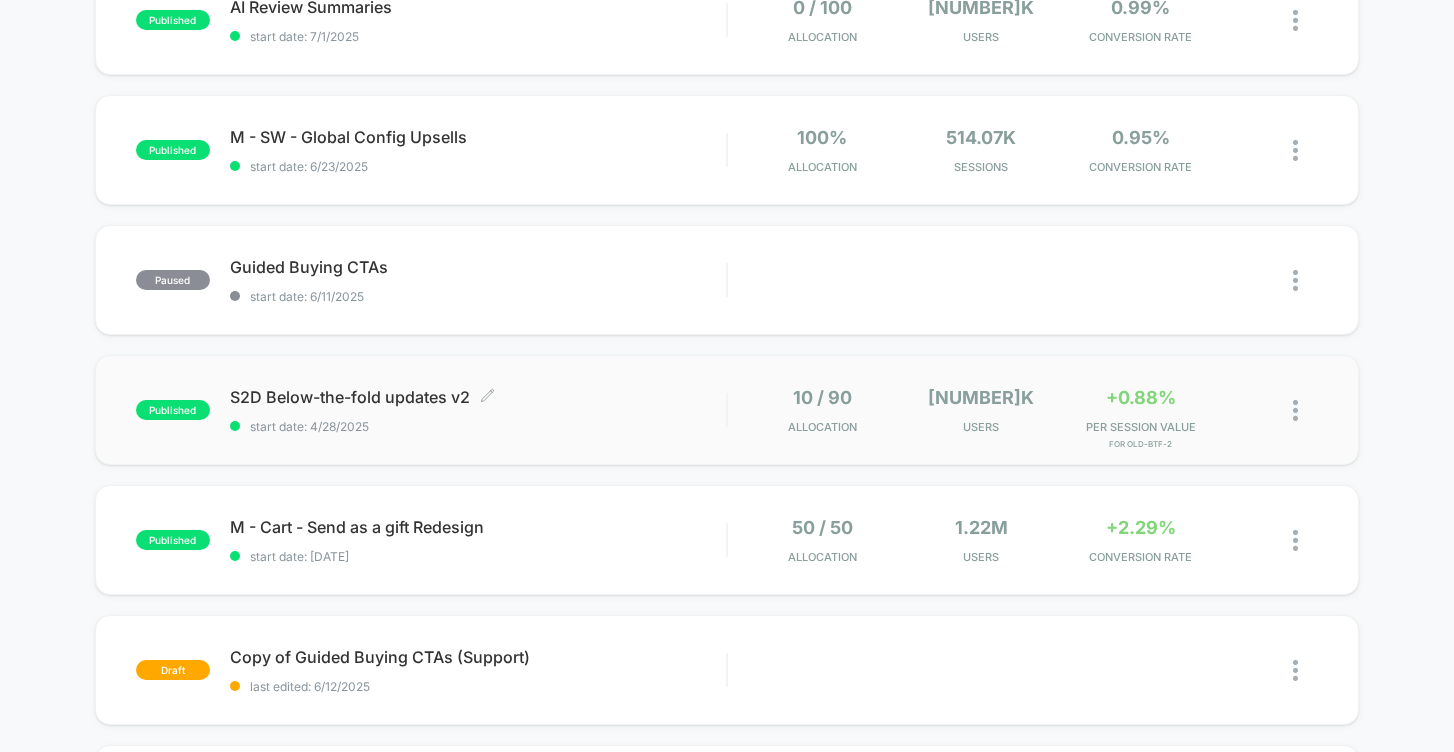 click on "S2D Below-the-fold updates v2 Click to edit experience details" at bounding box center (478, 397) 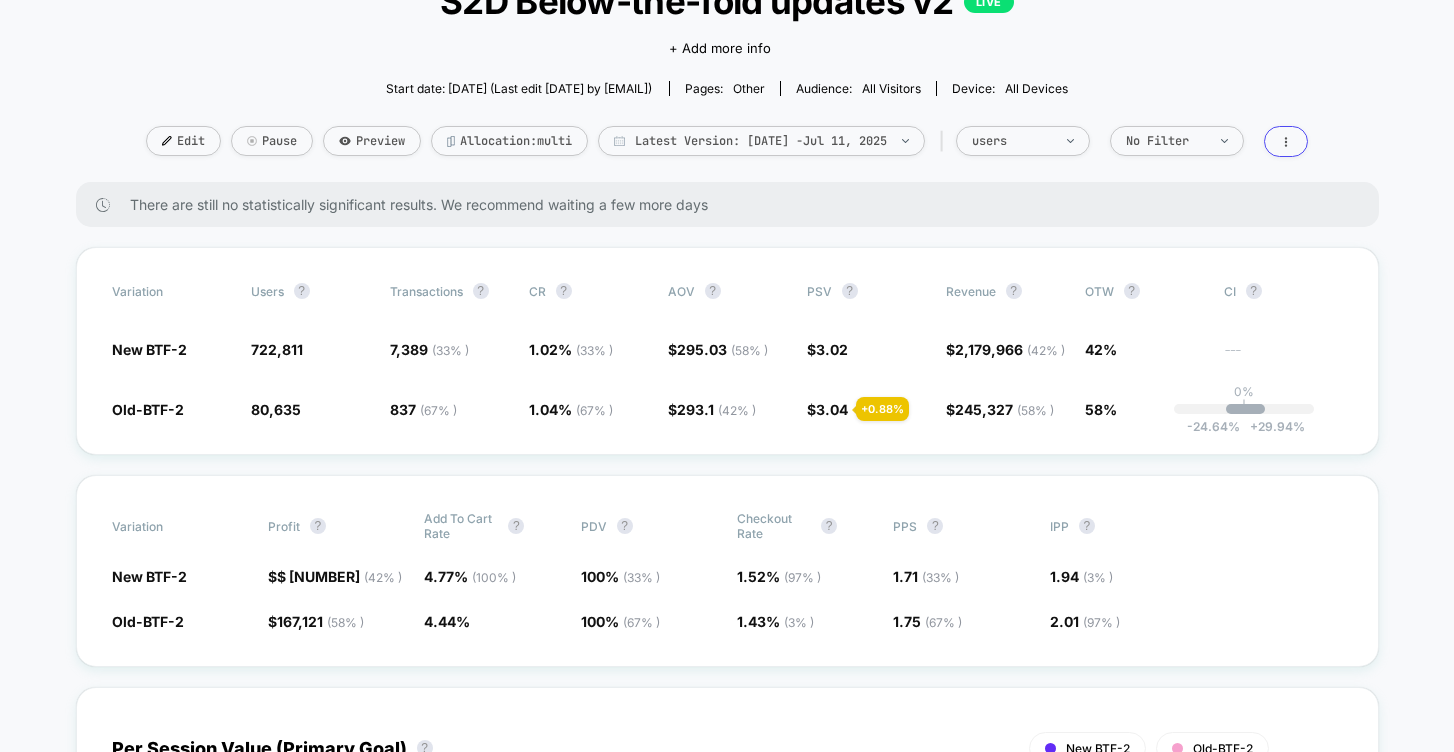scroll, scrollTop: 164, scrollLeft: 0, axis: vertical 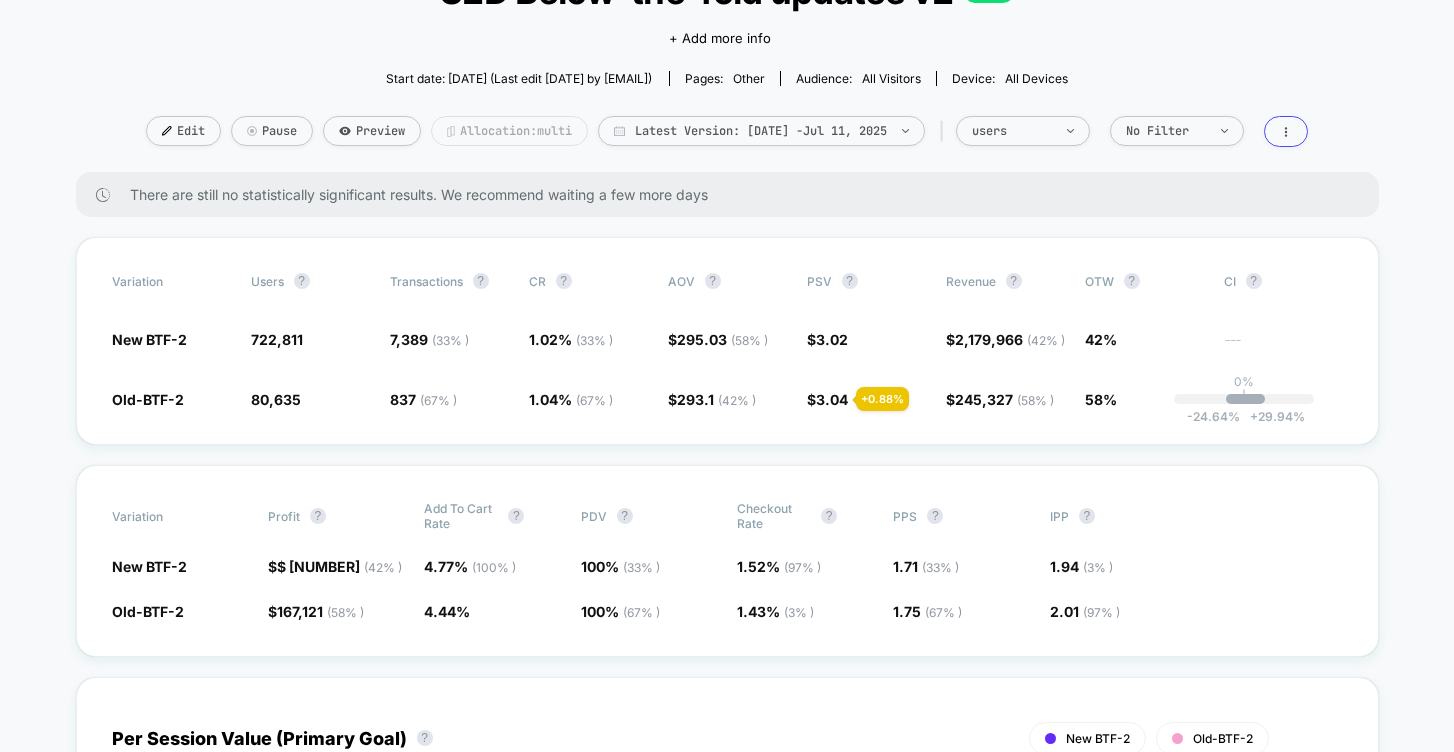 click on "Allocation:  multi" at bounding box center (509, 131) 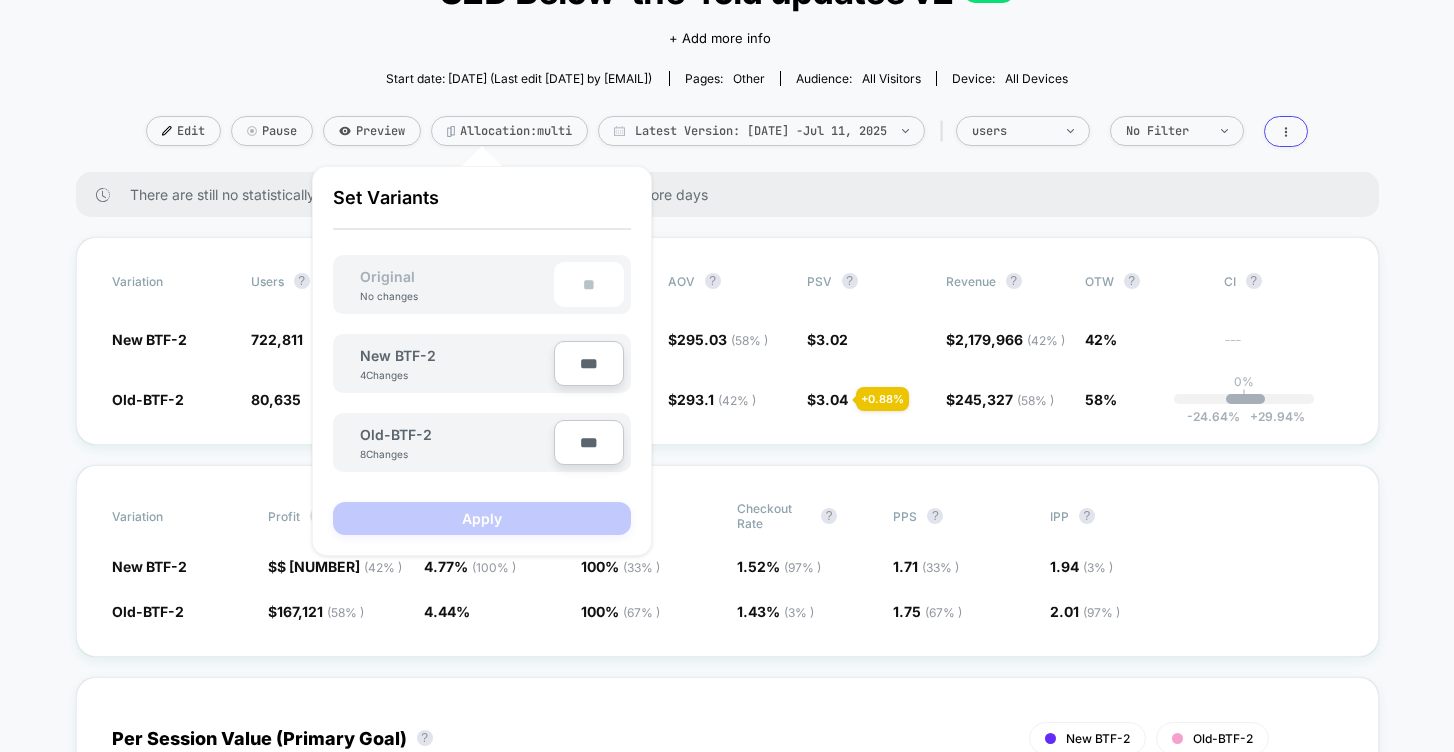 click on "***" at bounding box center [589, 363] 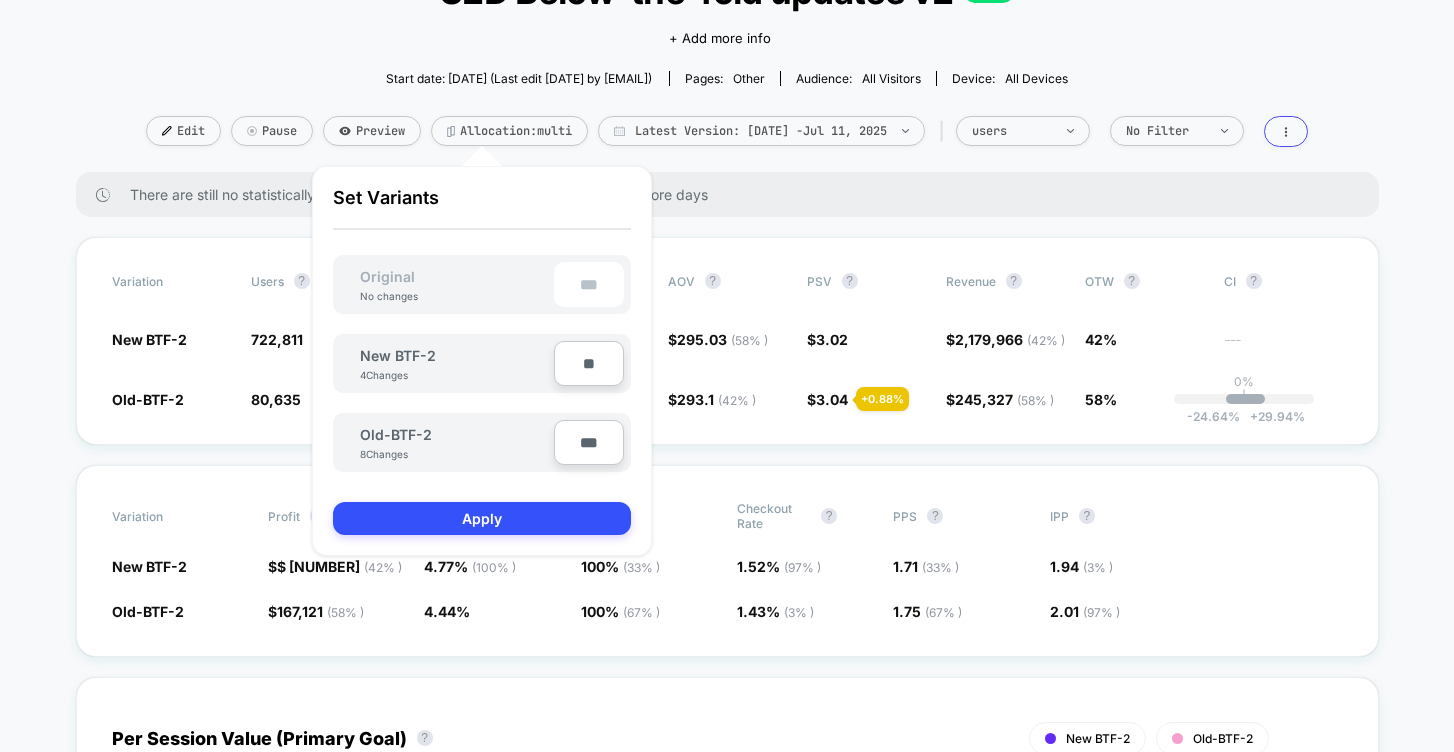 type on "***" 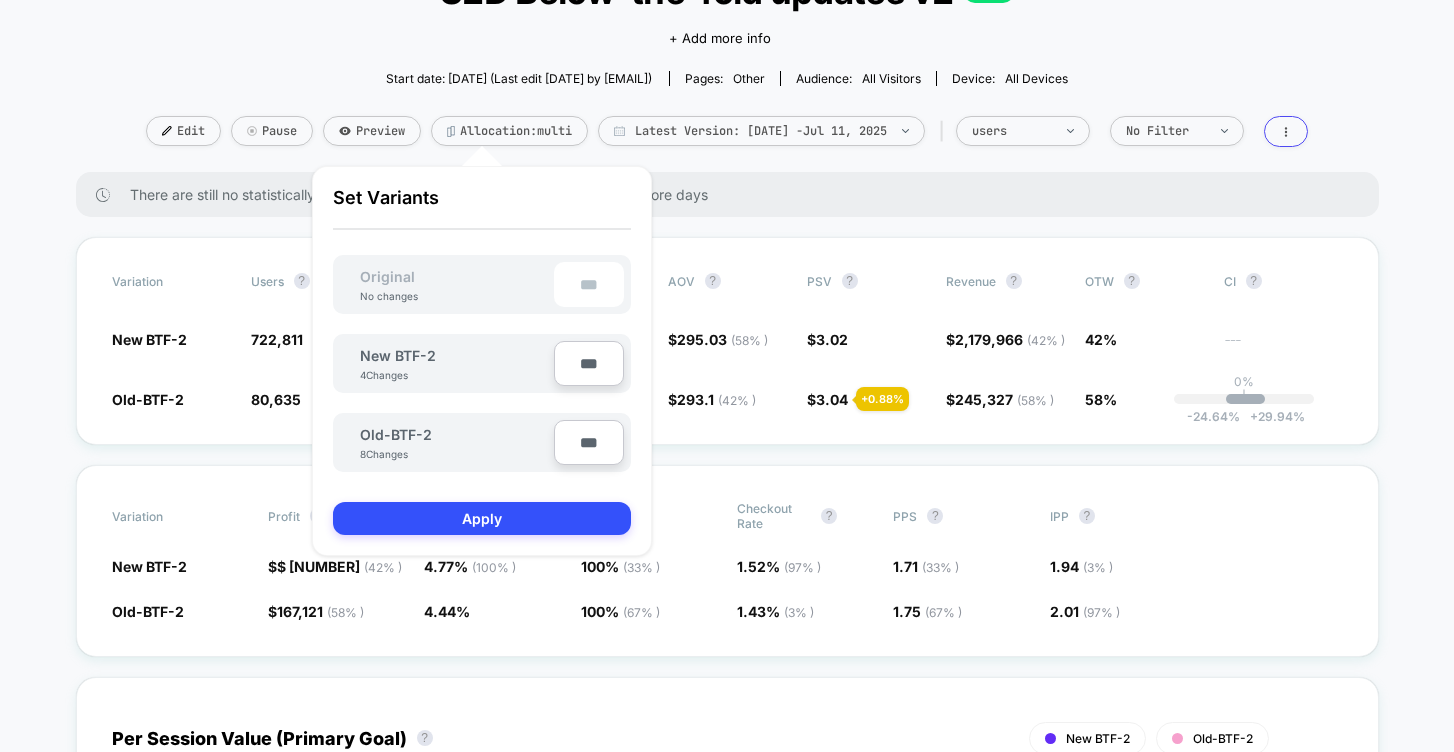 type on "**" 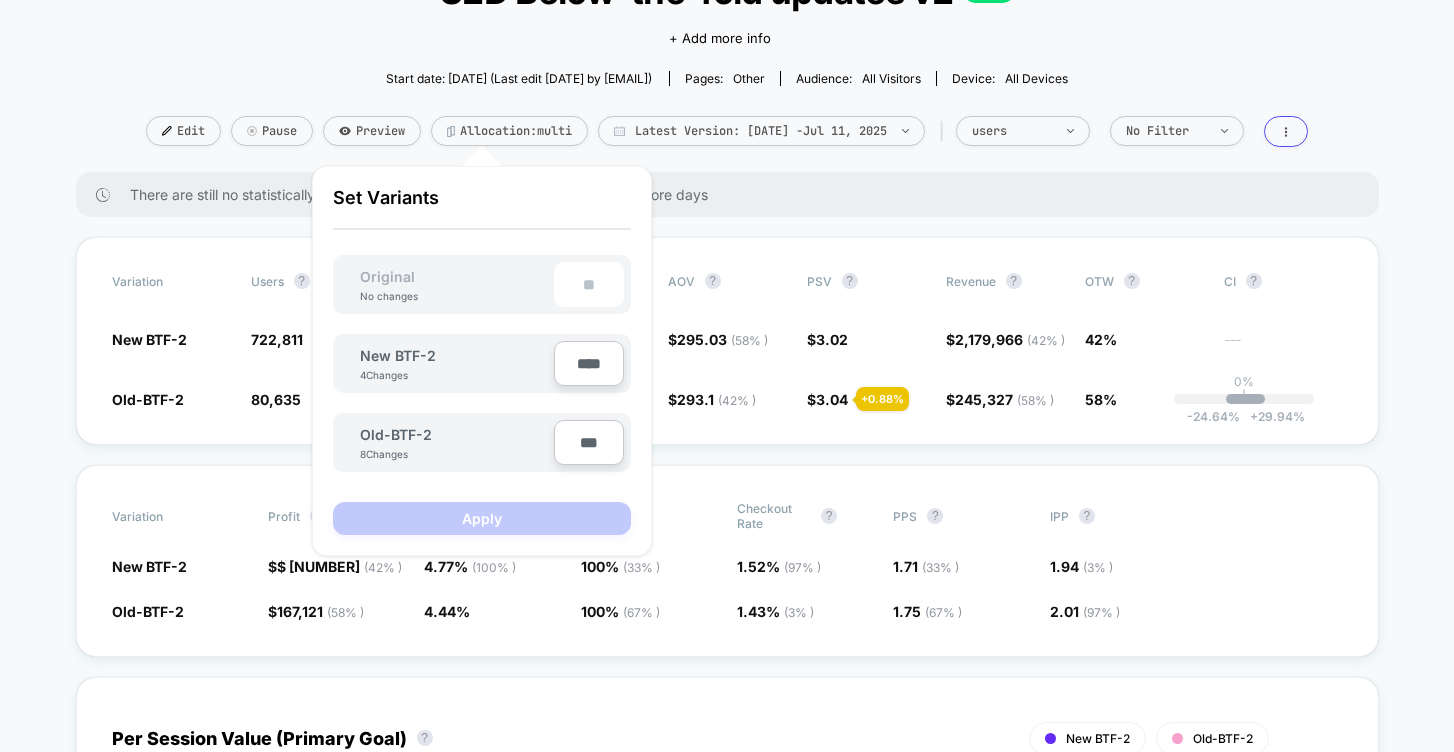 click on "Set Variants Original No changes ** New BTF-2 4  Changes **** Old-BTF-2 8  Changes *** Apply" at bounding box center [482, 361] 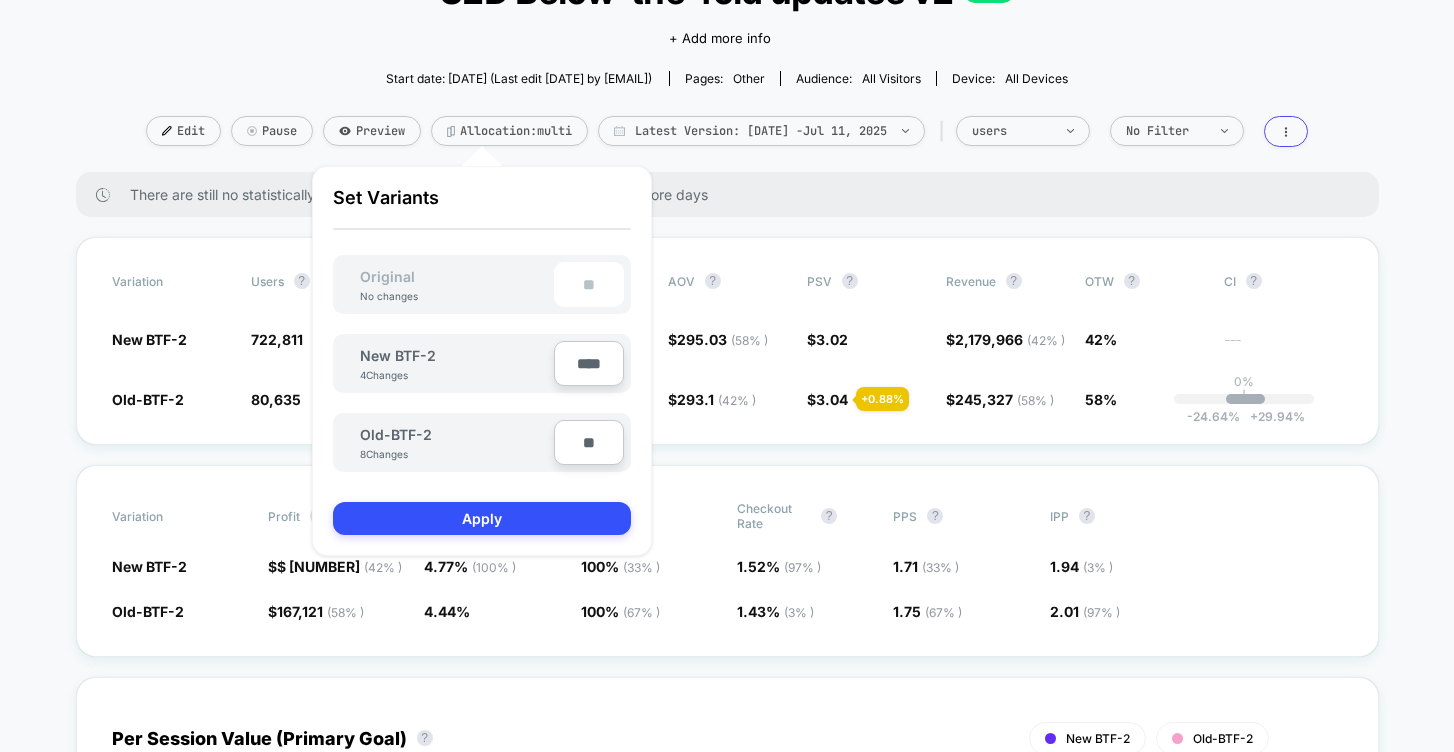 type on "**" 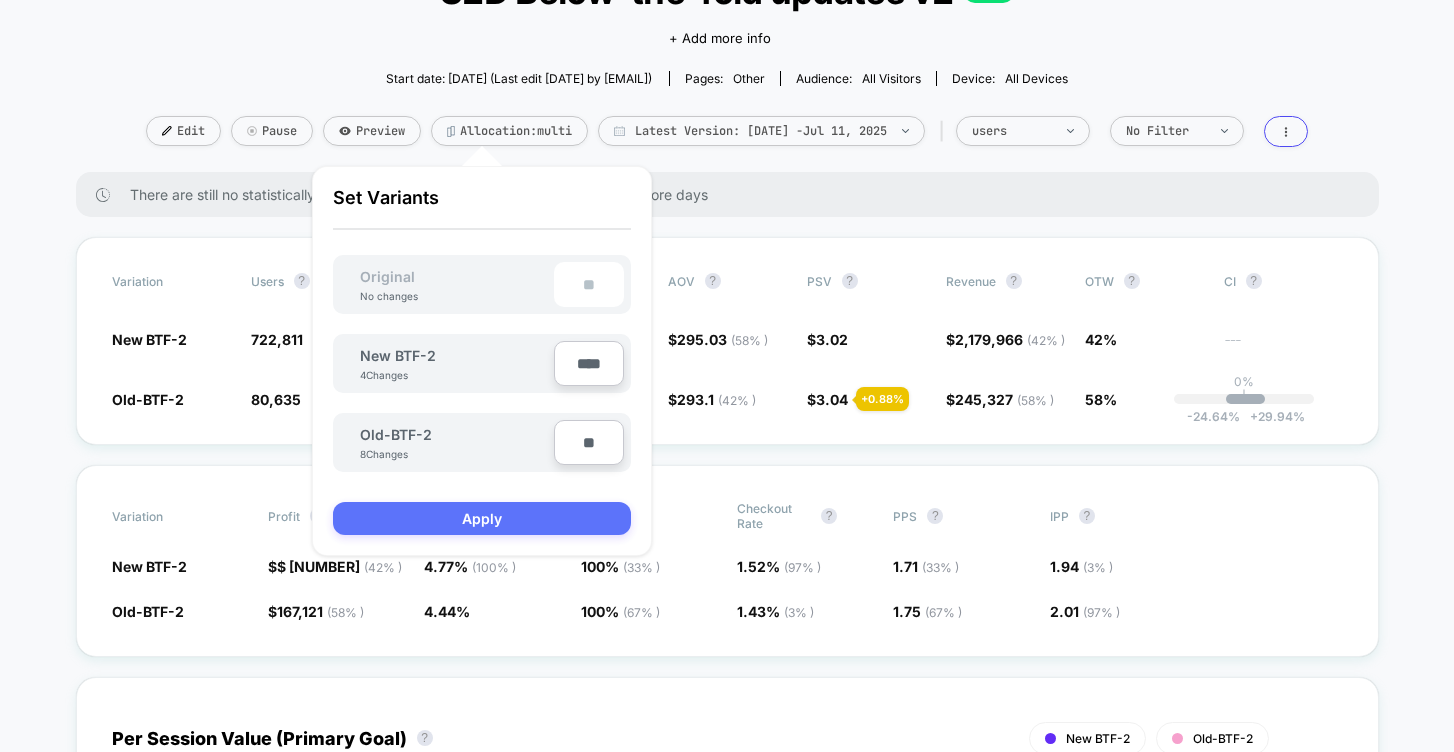 click on "Apply" at bounding box center (482, 518) 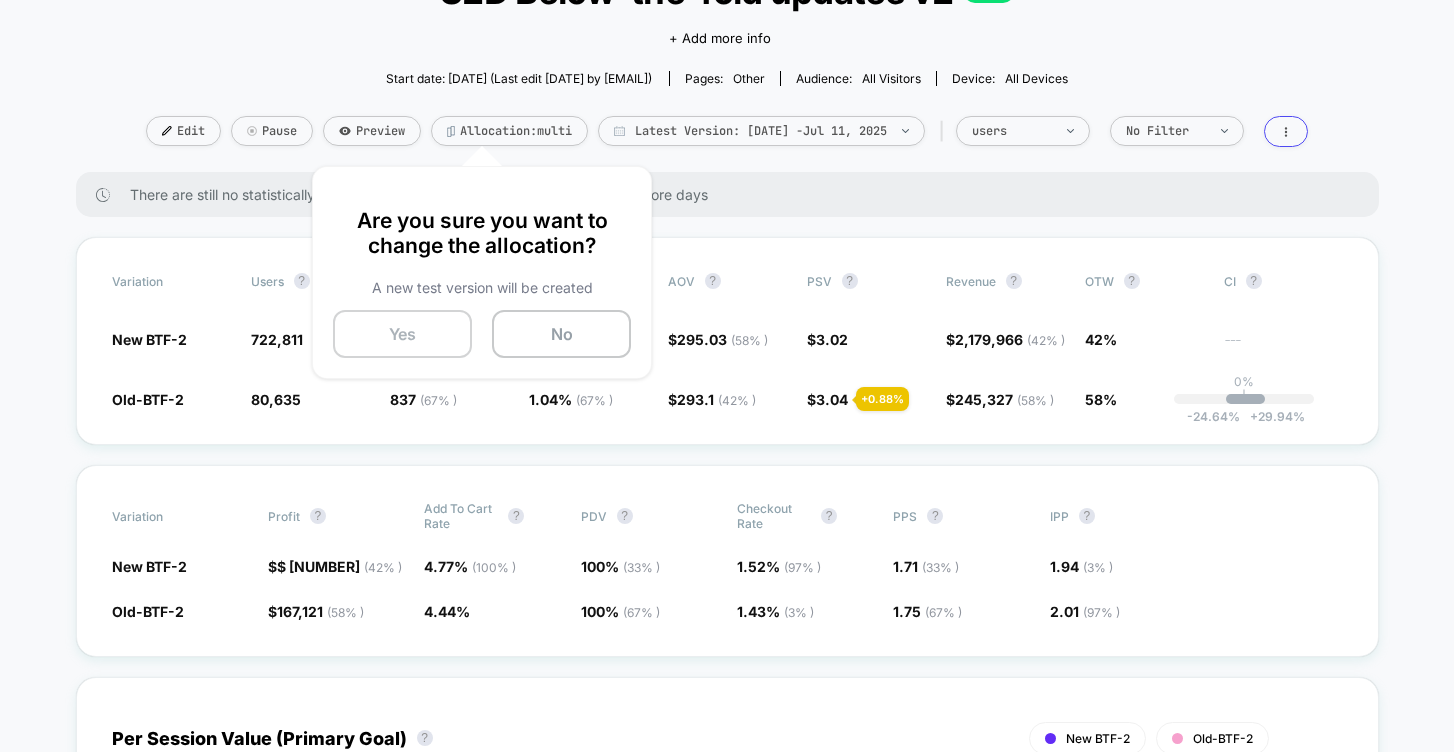 click on "Yes" at bounding box center [402, 334] 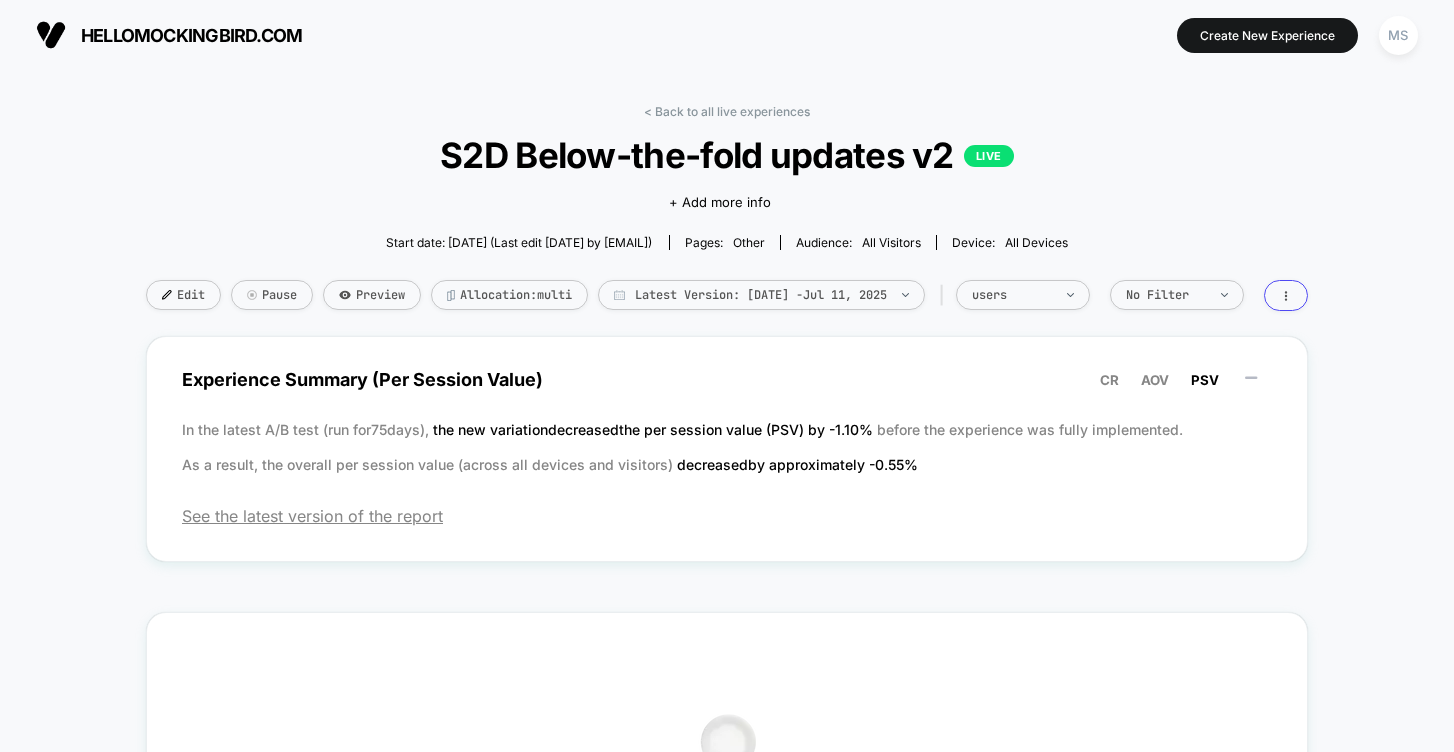 scroll, scrollTop: 0, scrollLeft: 0, axis: both 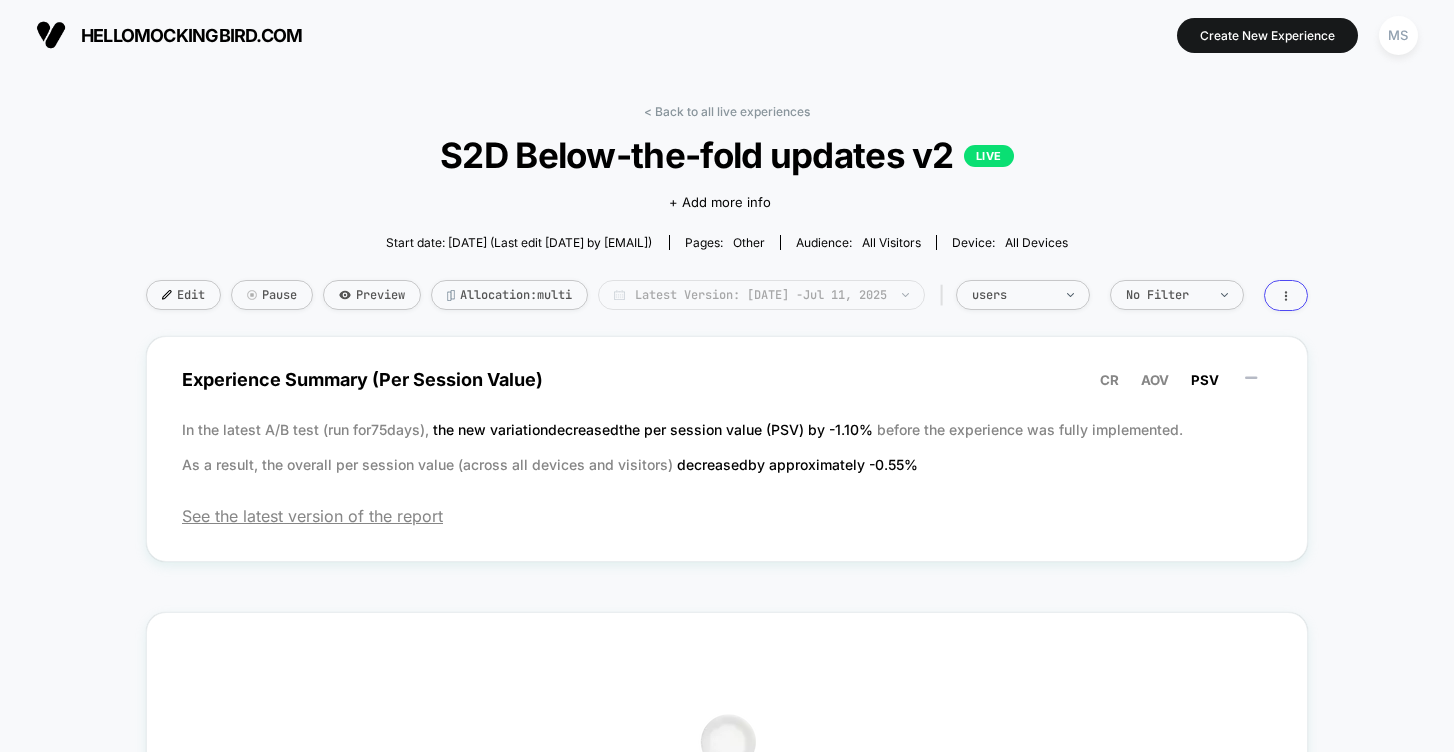 click on "Latest Version:     [DATE]    -    [DATE]" at bounding box center [761, 295] 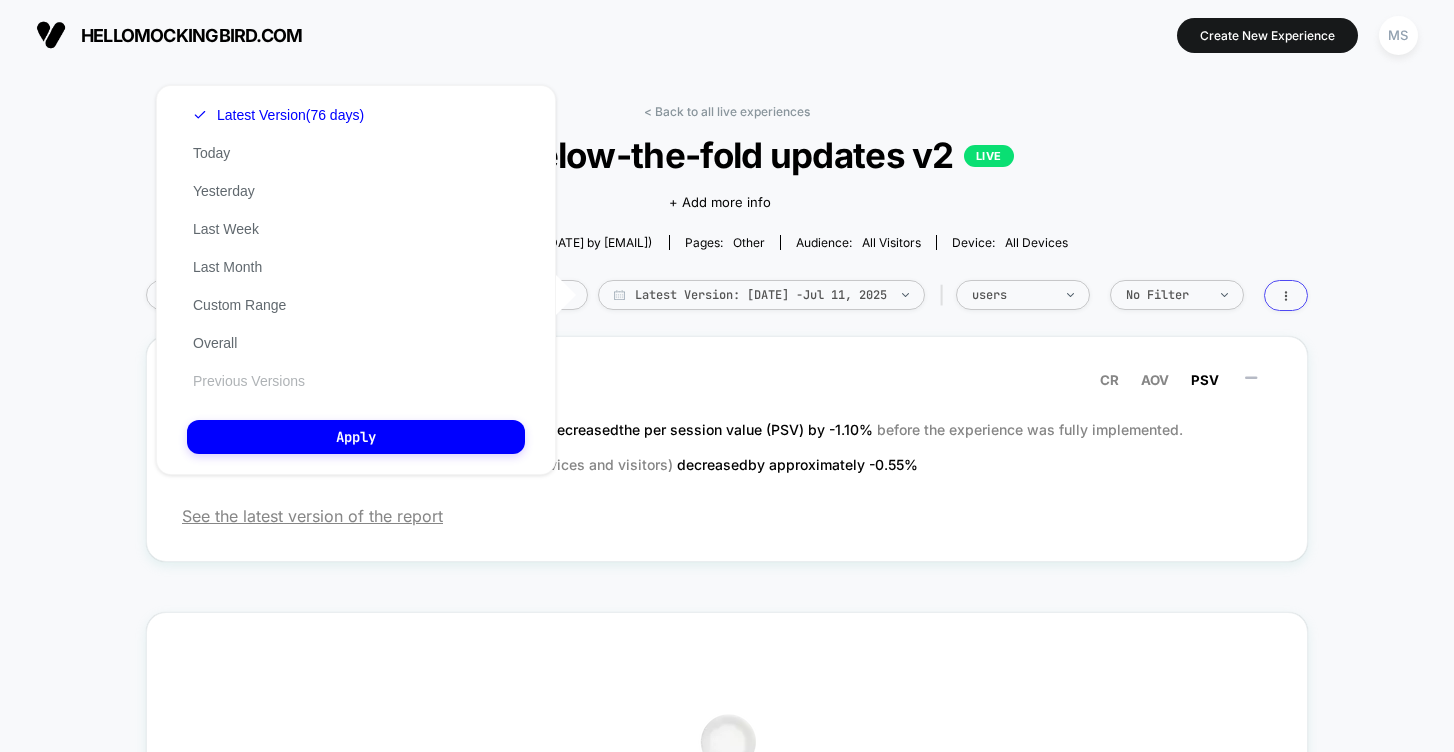 click on "Previous Versions" at bounding box center (249, 381) 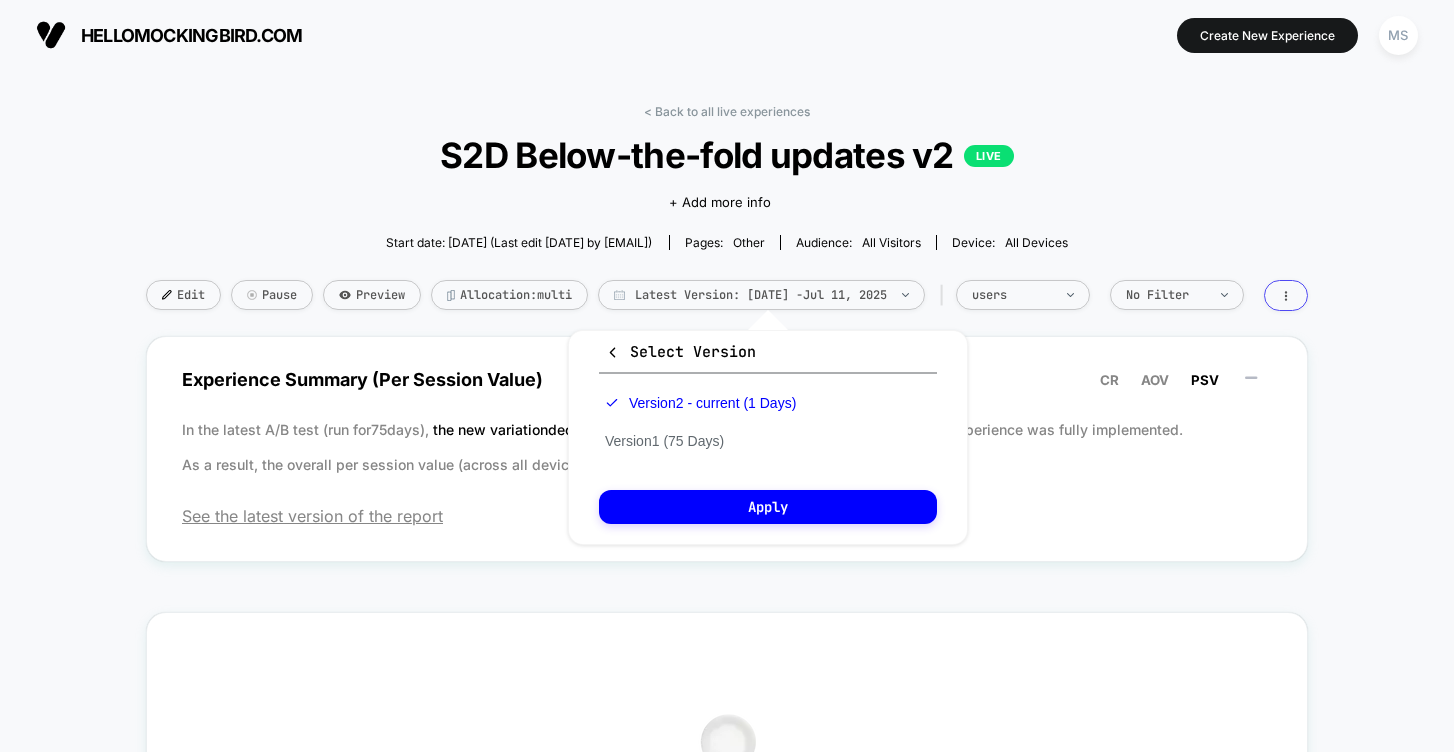 click on "Version  2   - current (1 Days) Version  1   (75 Days)" at bounding box center [700, 422] 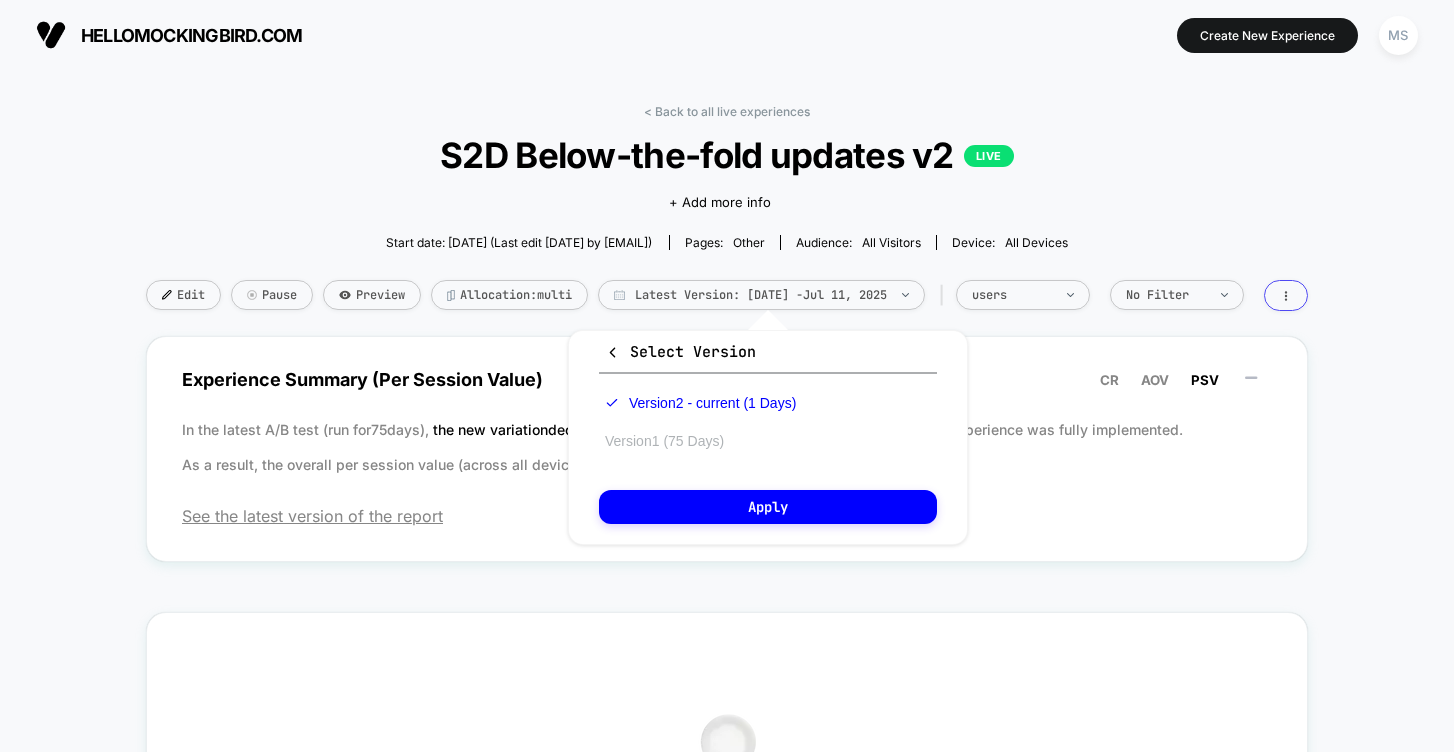 click on "Version  1   (75 Days)" at bounding box center (664, 441) 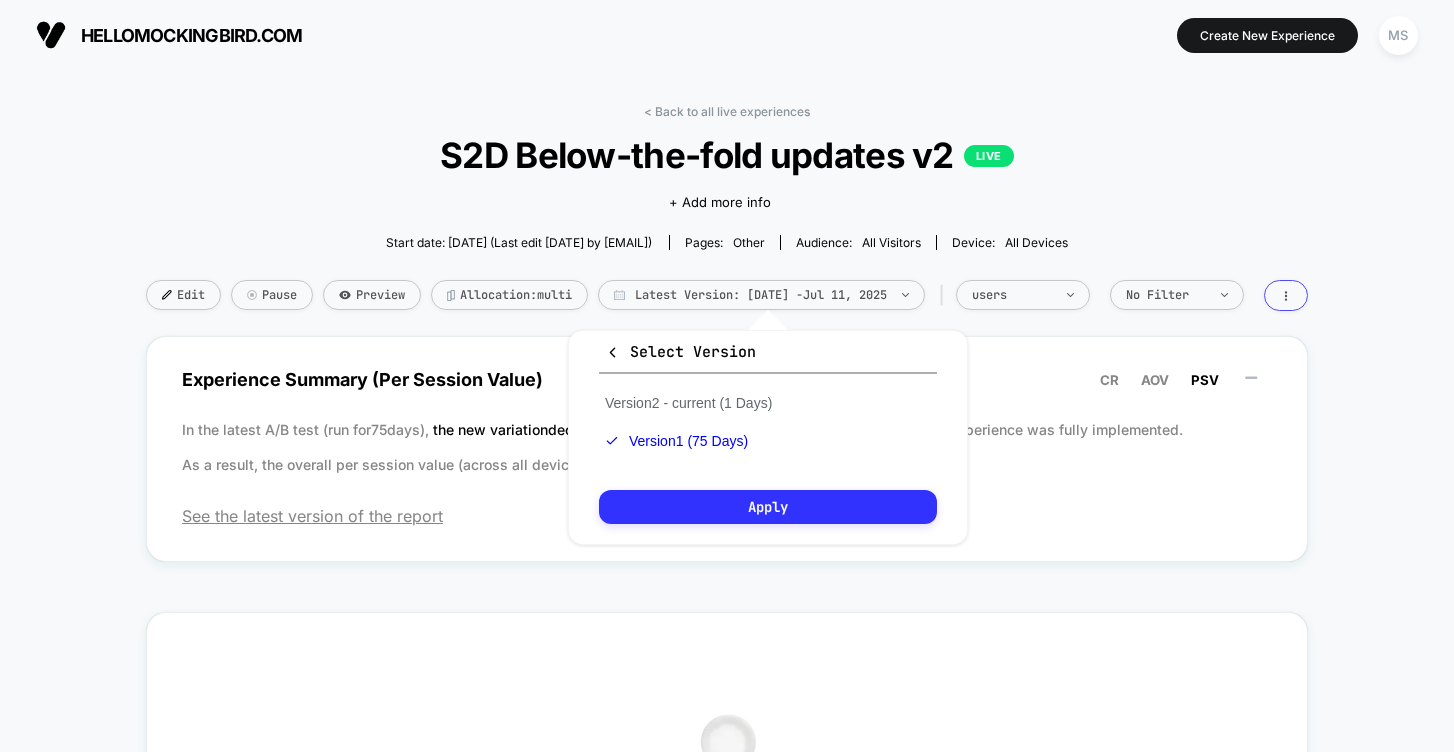 click on "Apply" at bounding box center [768, 507] 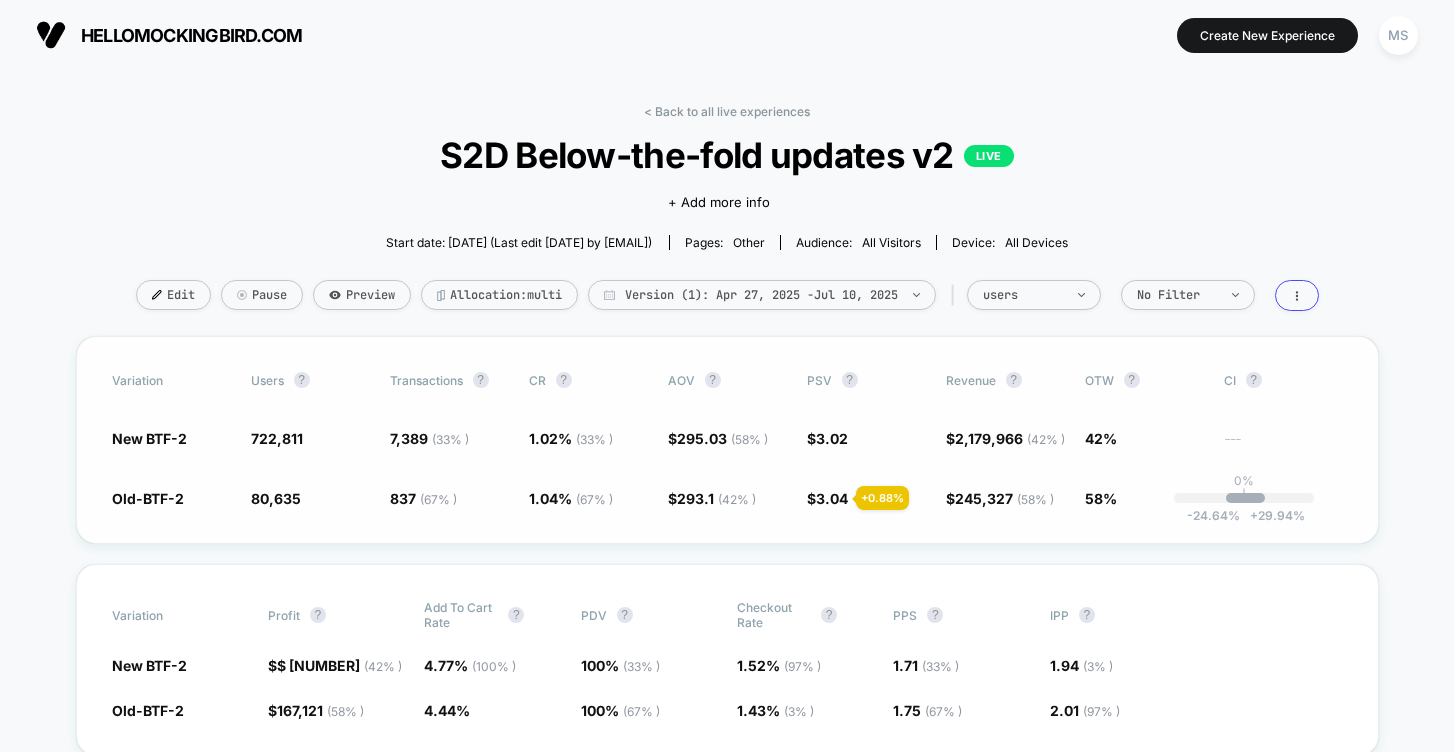 scroll, scrollTop: 208, scrollLeft: 0, axis: vertical 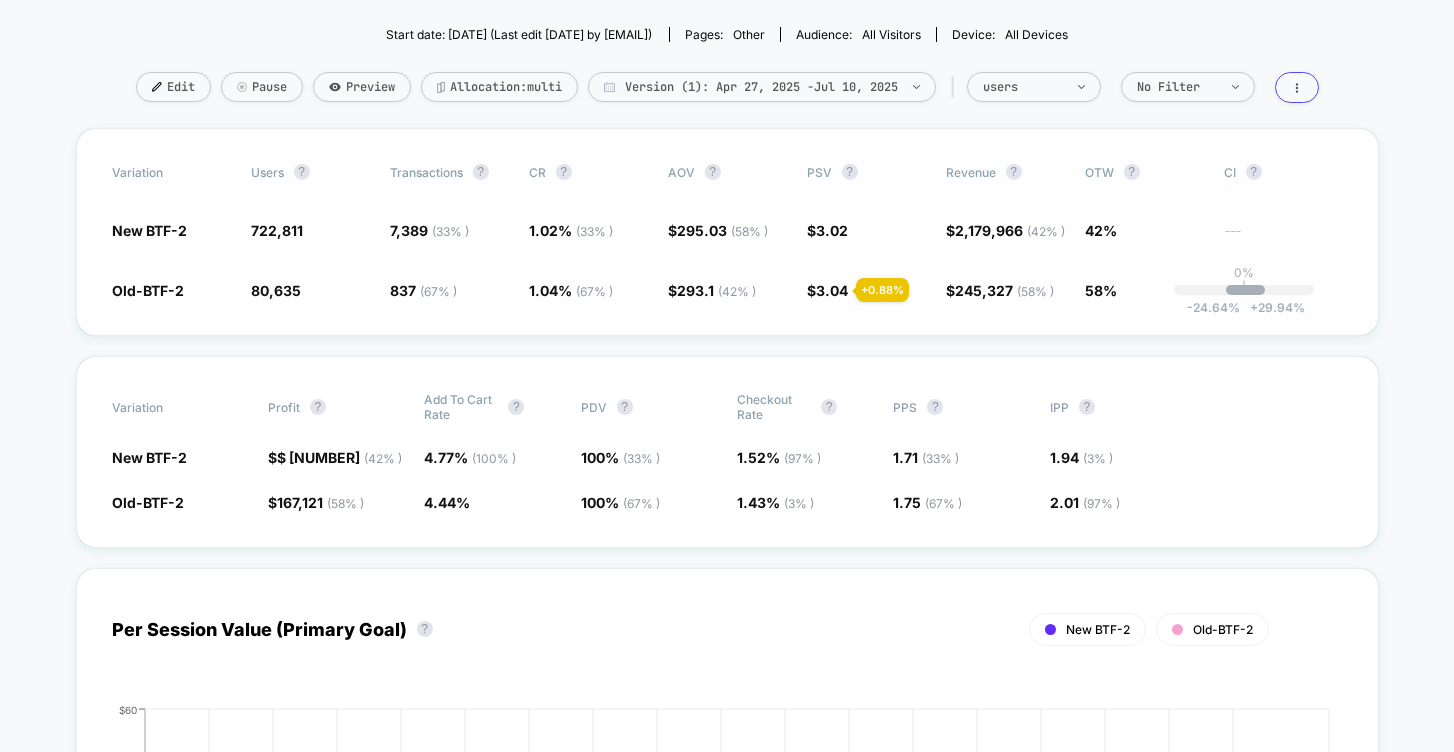 drag, startPoint x: 568, startPoint y: 292, endPoint x: 587, endPoint y: 325, distance: 38.078865 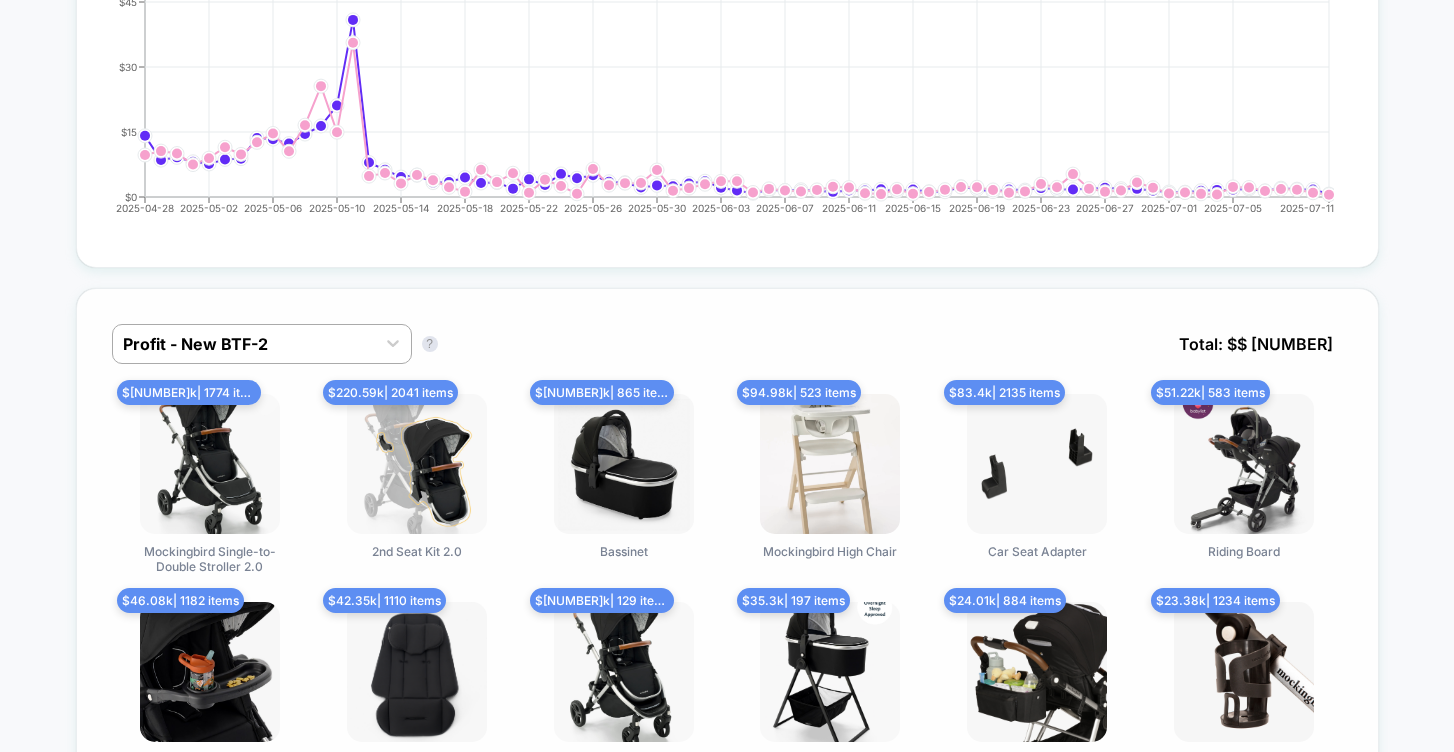 scroll, scrollTop: 974, scrollLeft: 0, axis: vertical 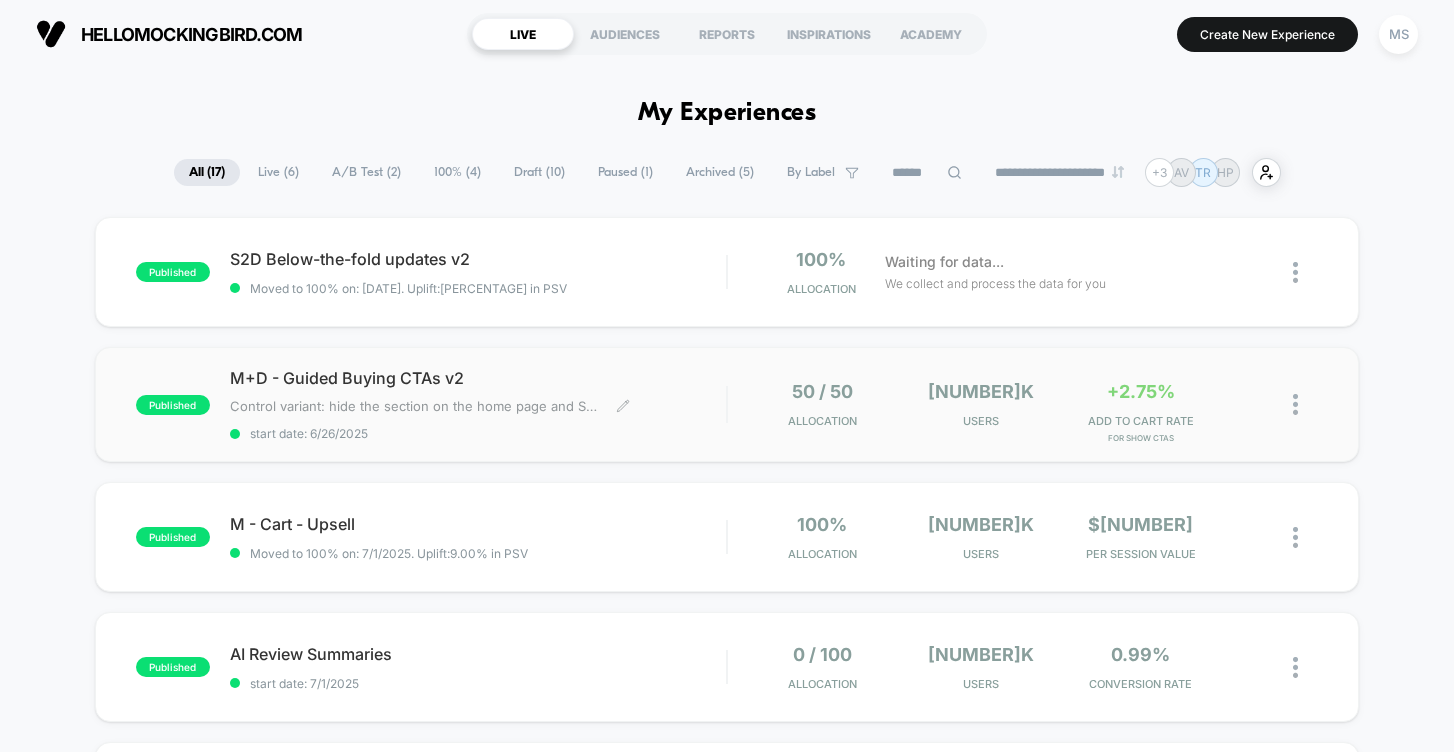click on "M+D - Guided Buying CTAs v2" at bounding box center (478, 378) 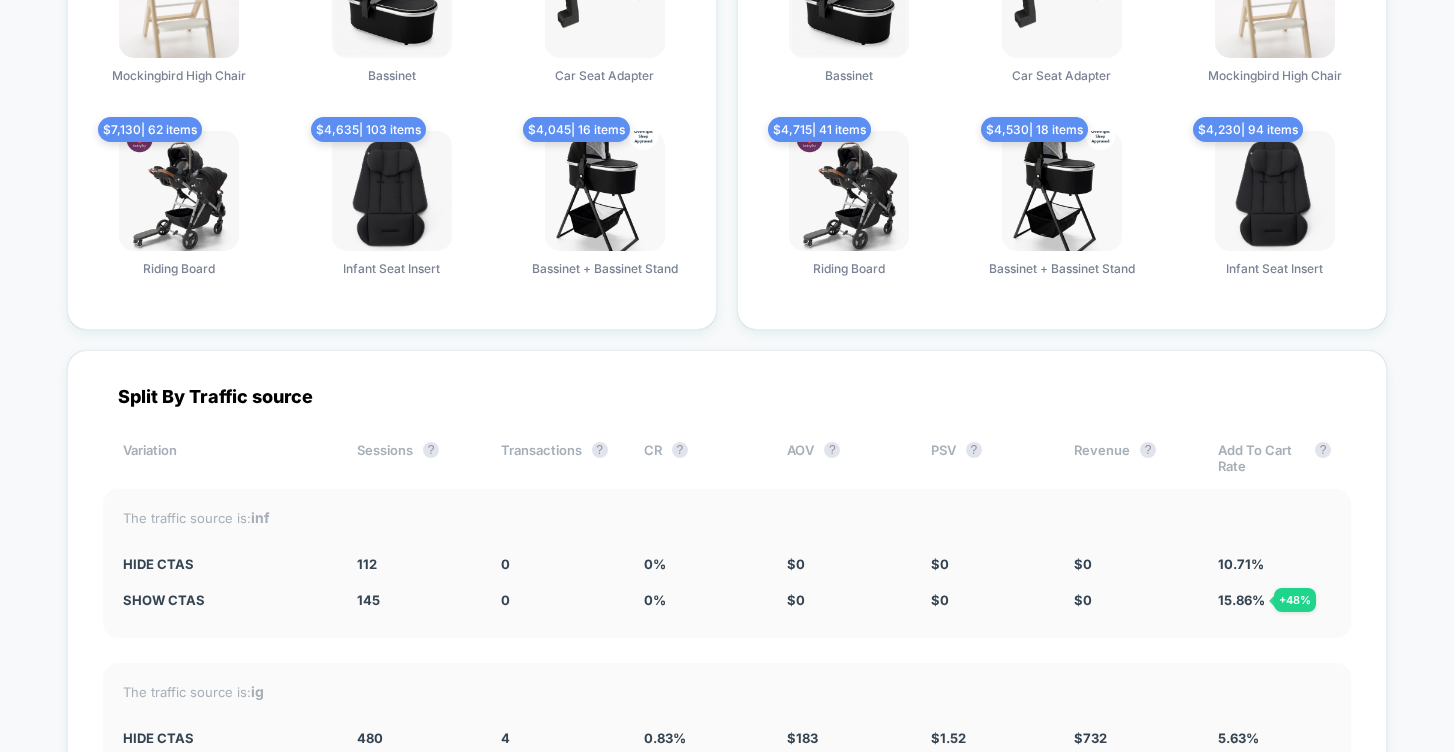 scroll, scrollTop: 5681, scrollLeft: 0, axis: vertical 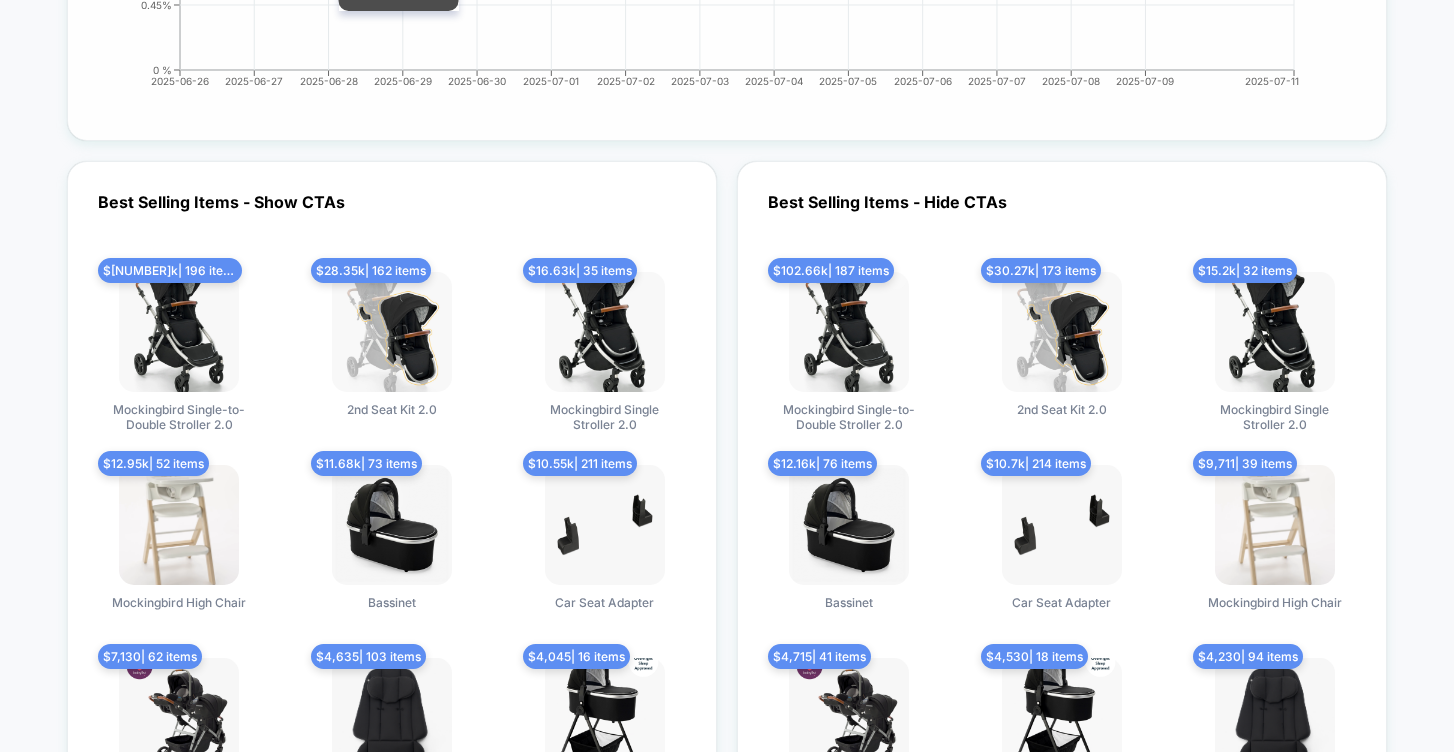 click on "[DATE] [DATE] [DATE] [DATE] [DATE] [DATE] [DATE] [DATE] [DATE] [DATE] [DATE] [DATE] [DATE] [DATE] [DATE] 0 % 0.45% 0.90% 1.35% 1.80%" 